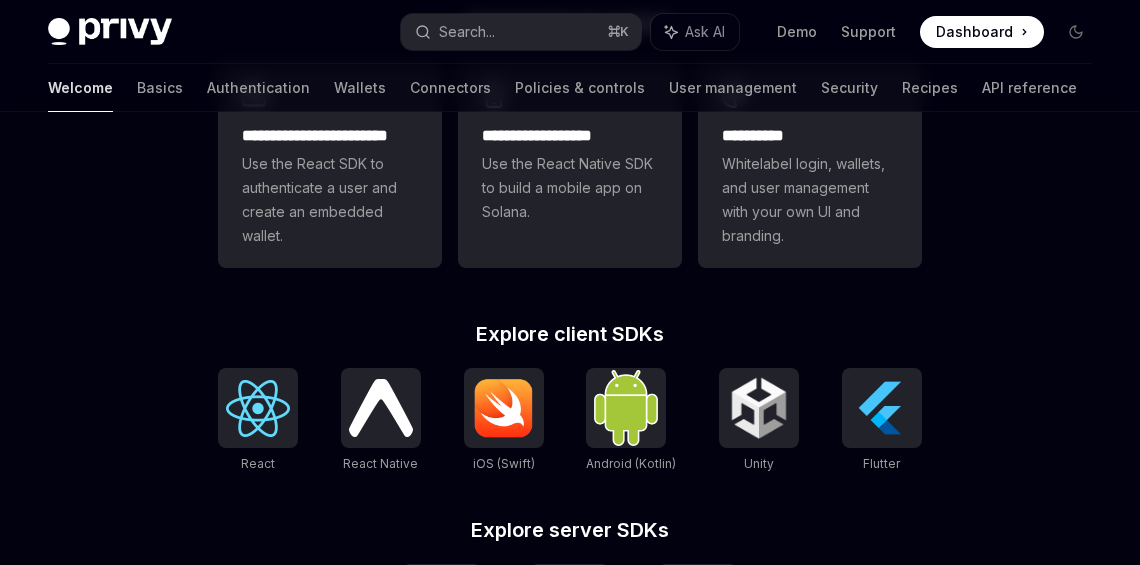 scroll, scrollTop: 602, scrollLeft: 0, axis: vertical 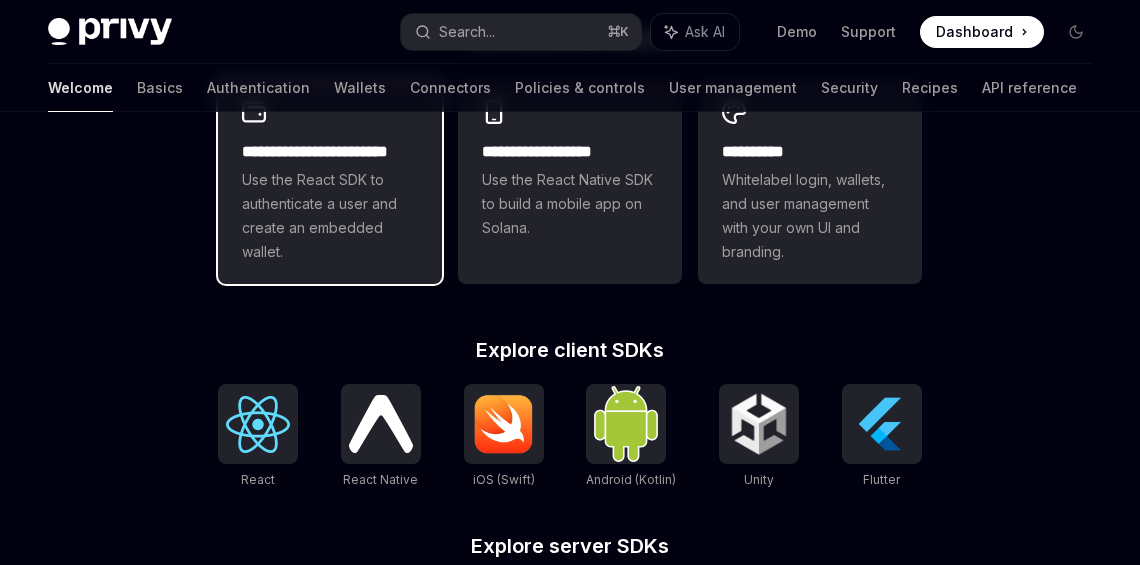 click on "**********" at bounding box center (330, 182) 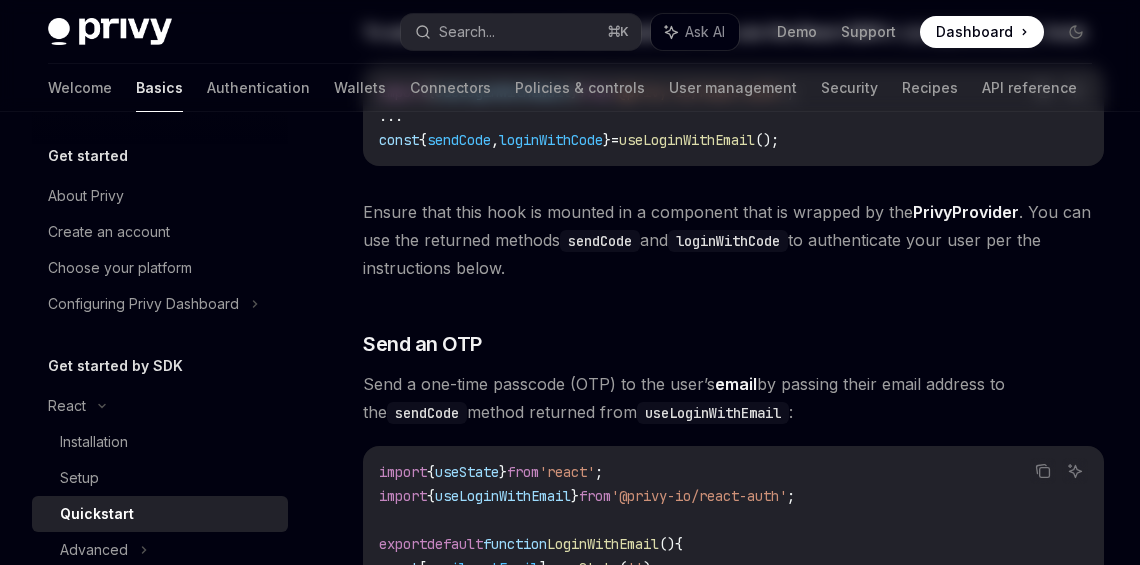 scroll, scrollTop: 0, scrollLeft: 0, axis: both 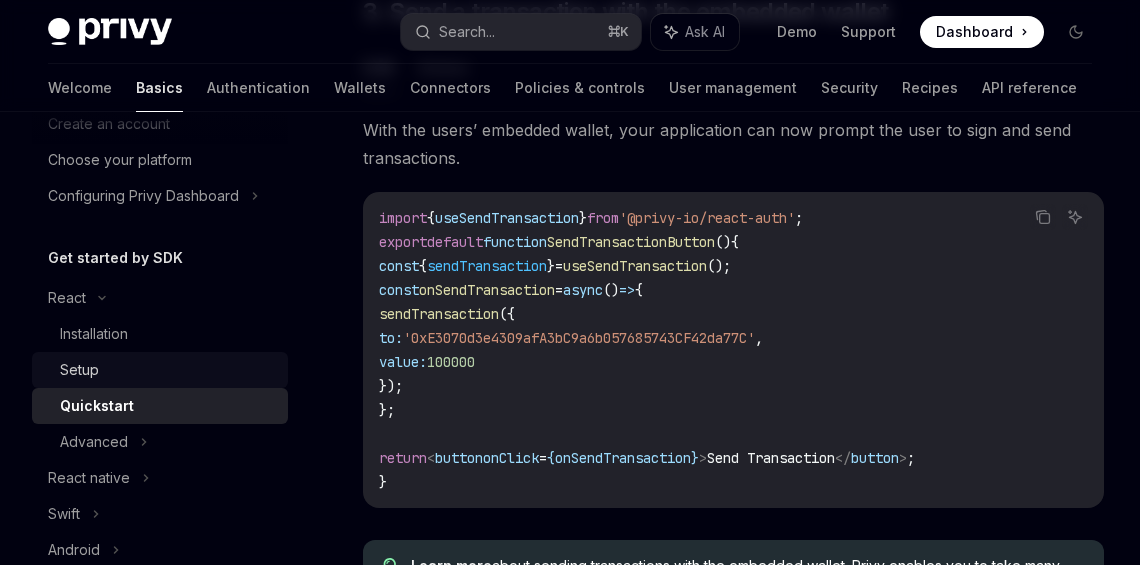 click on "Setup" at bounding box center (168, 370) 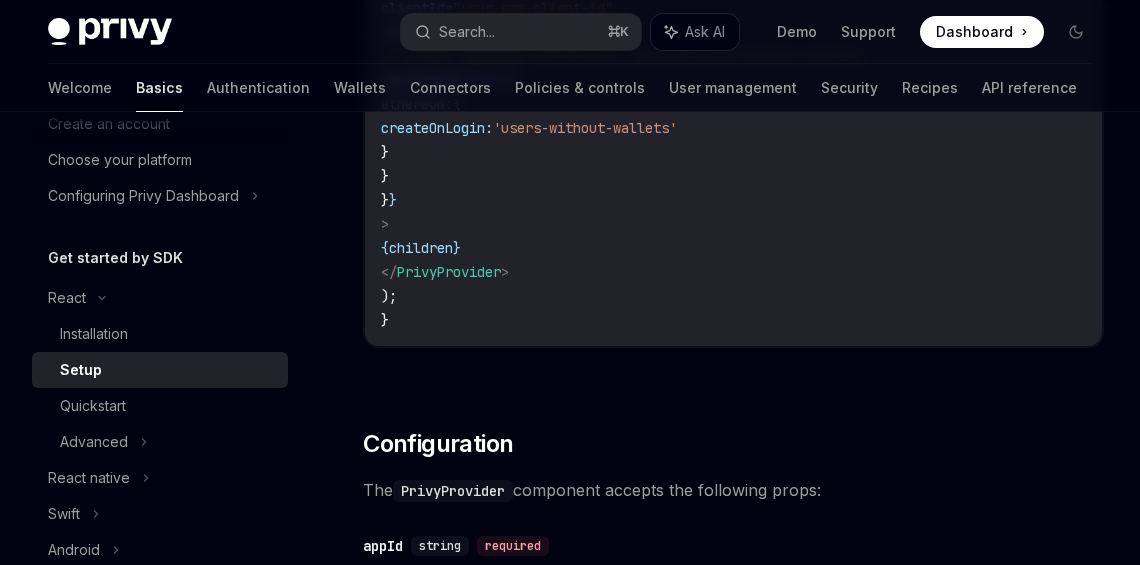 scroll, scrollTop: 1123, scrollLeft: 0, axis: vertical 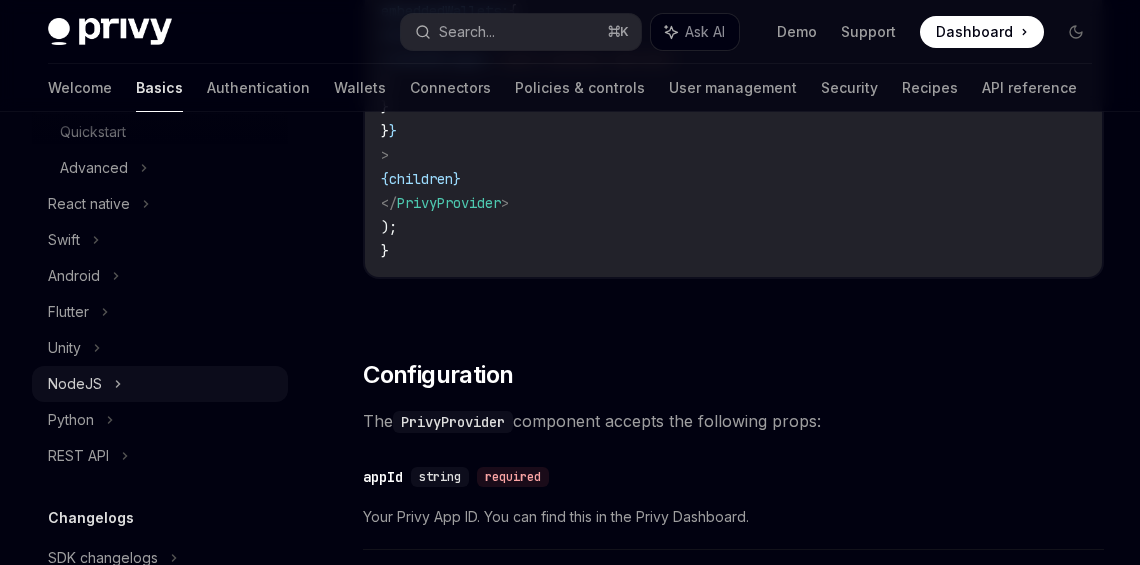 click on "NodeJS" at bounding box center (160, 384) 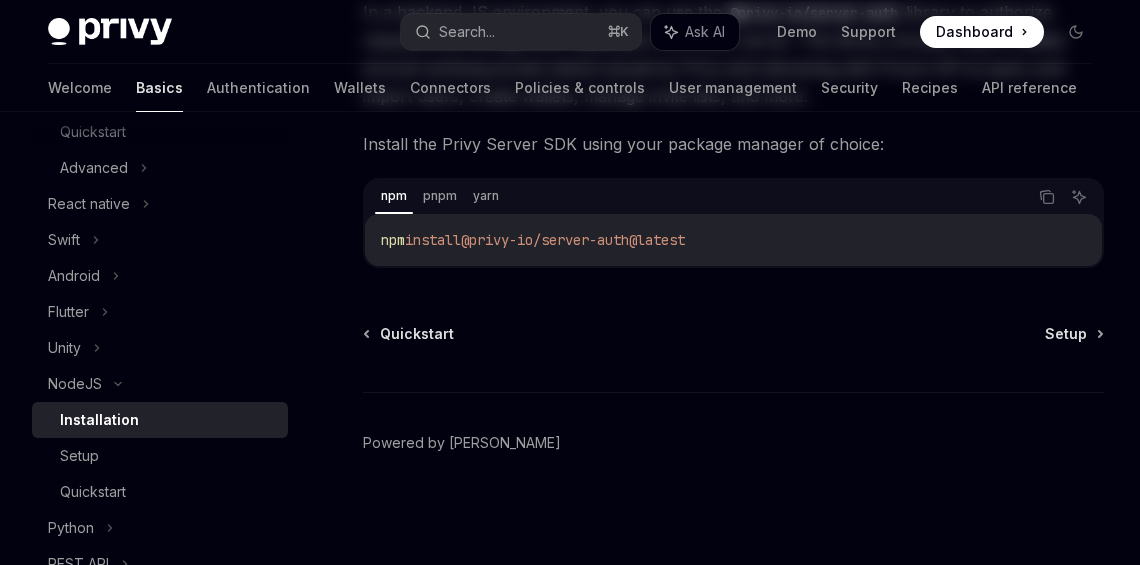 scroll, scrollTop: 0, scrollLeft: 0, axis: both 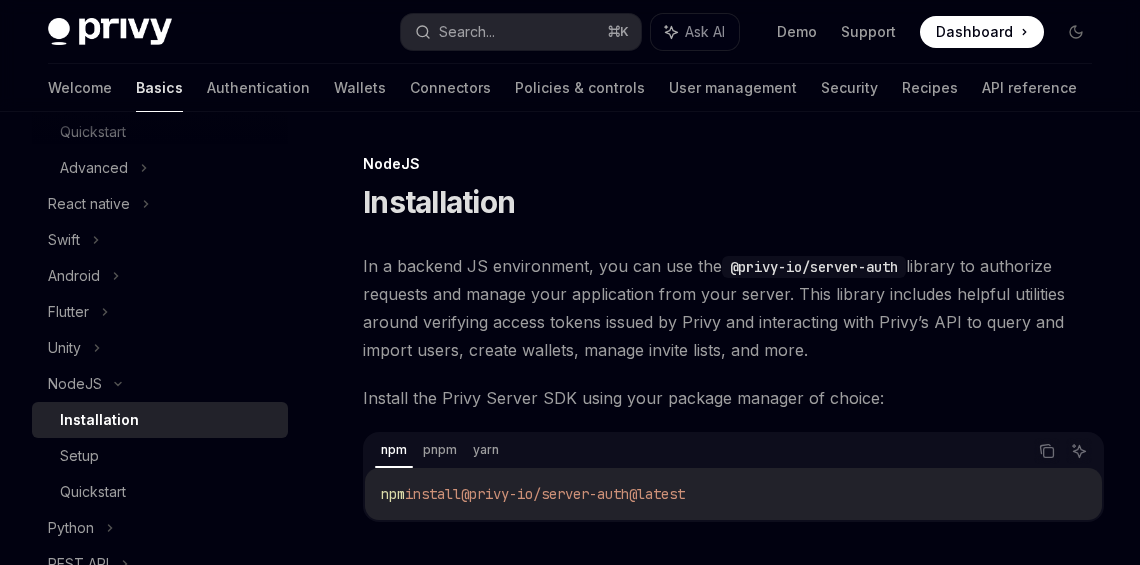click on "Installation" at bounding box center [160, 420] 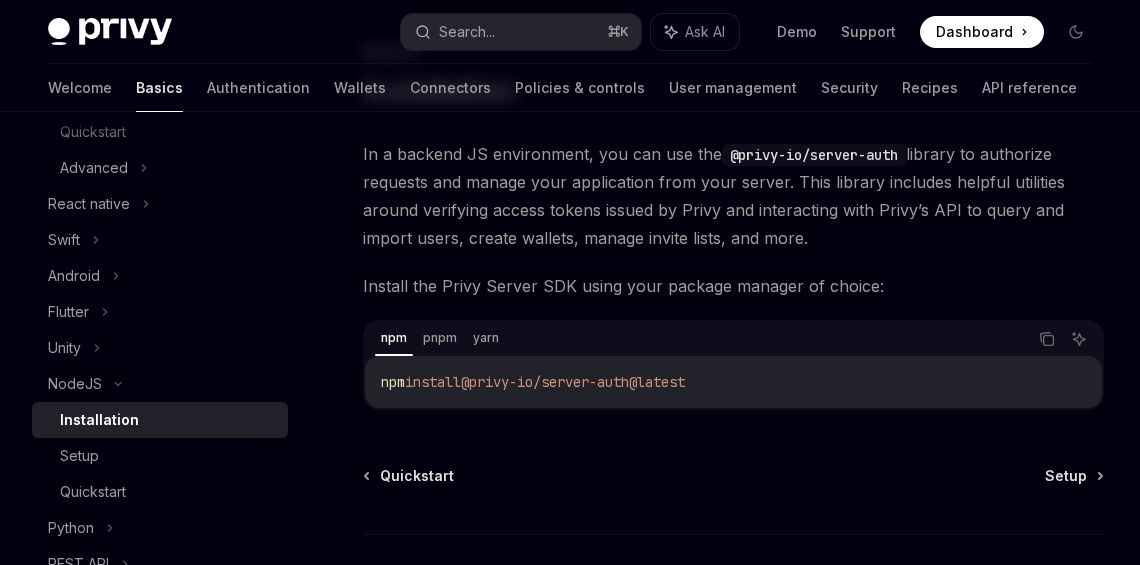 scroll, scrollTop: 126, scrollLeft: 0, axis: vertical 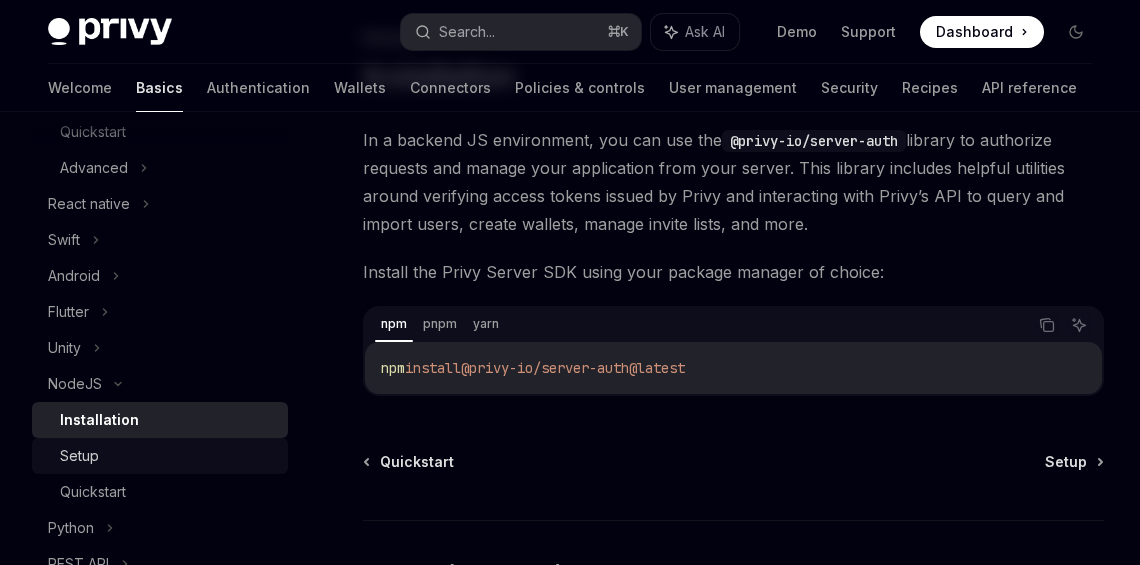 click on "Setup" at bounding box center [168, 456] 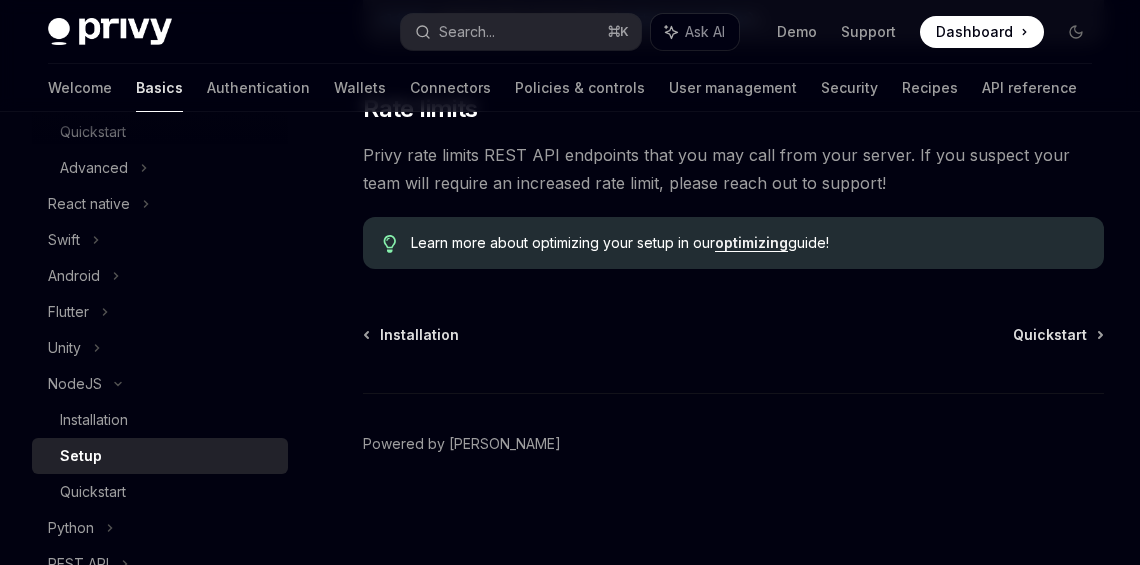 scroll, scrollTop: 1151, scrollLeft: 0, axis: vertical 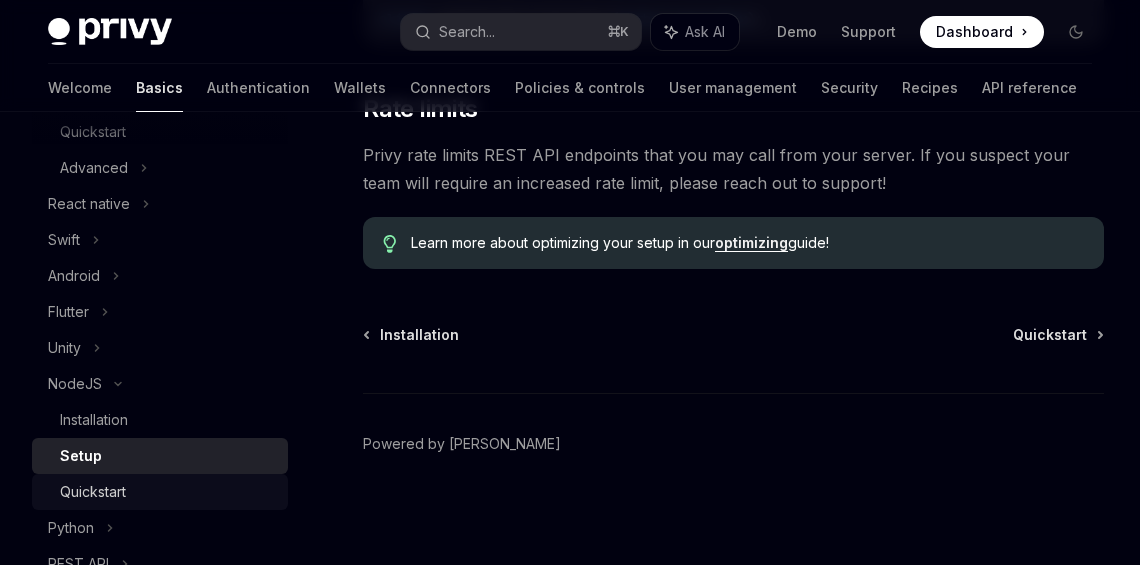 click on "Quickstart" at bounding box center (168, 492) 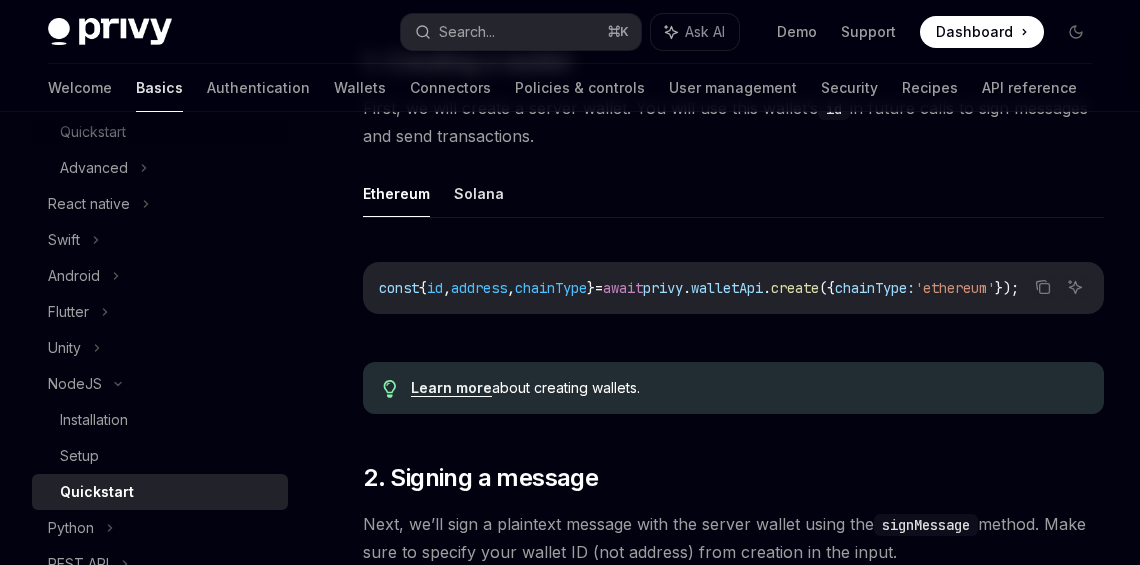 scroll, scrollTop: 450, scrollLeft: 0, axis: vertical 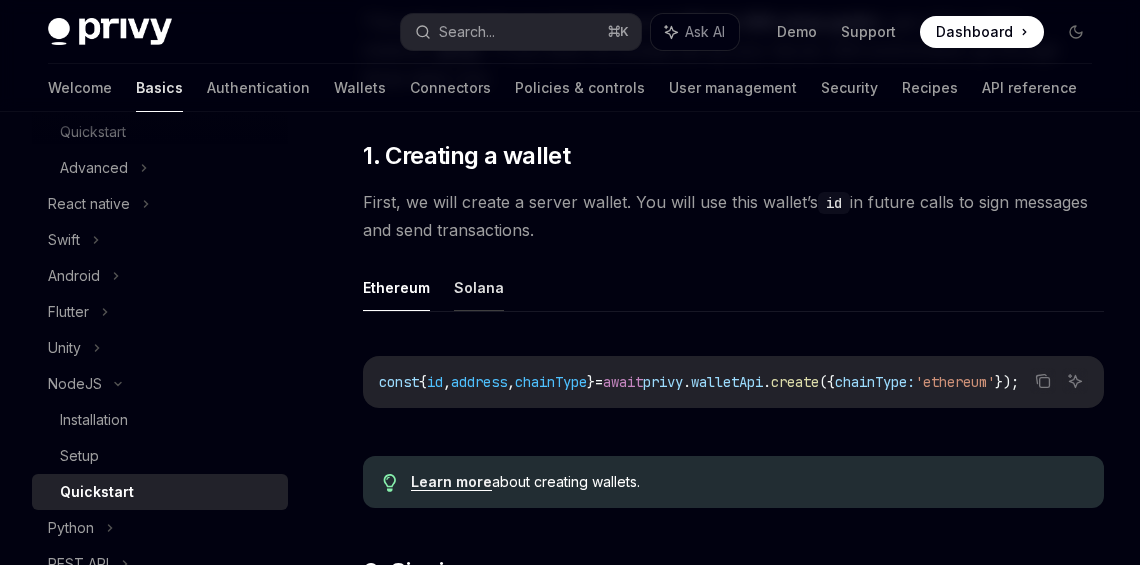 click on "Solana" at bounding box center (479, 287) 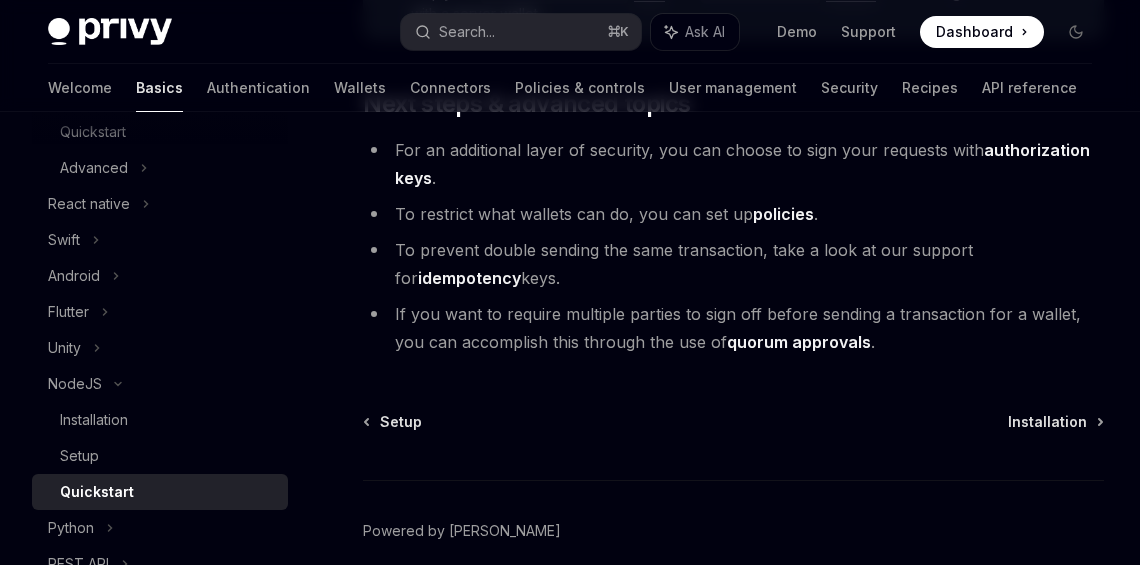 scroll, scrollTop: 2416, scrollLeft: 0, axis: vertical 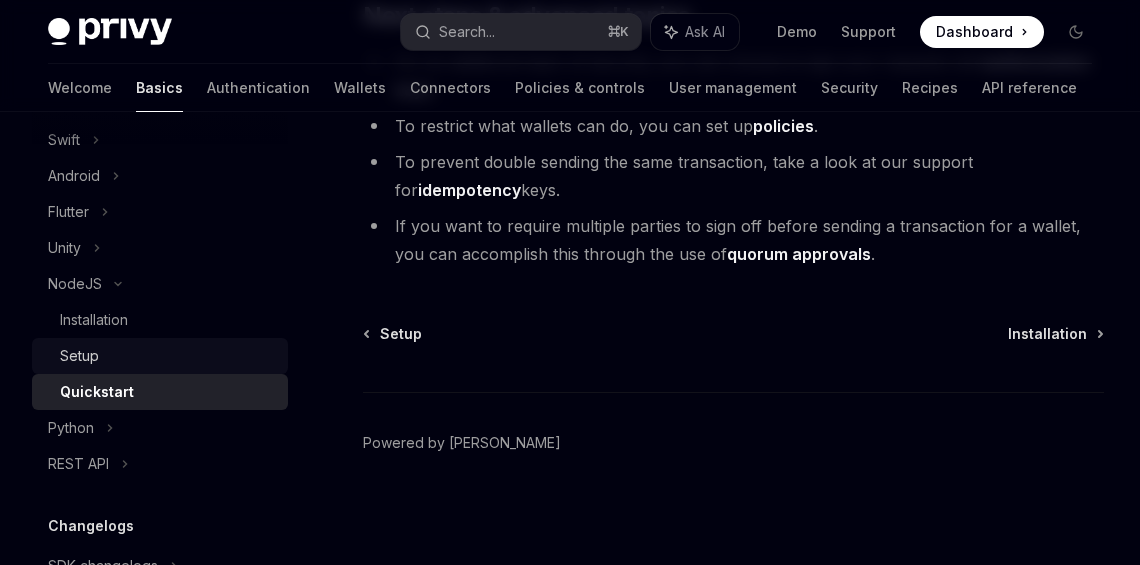 click on "Setup" at bounding box center (168, 356) 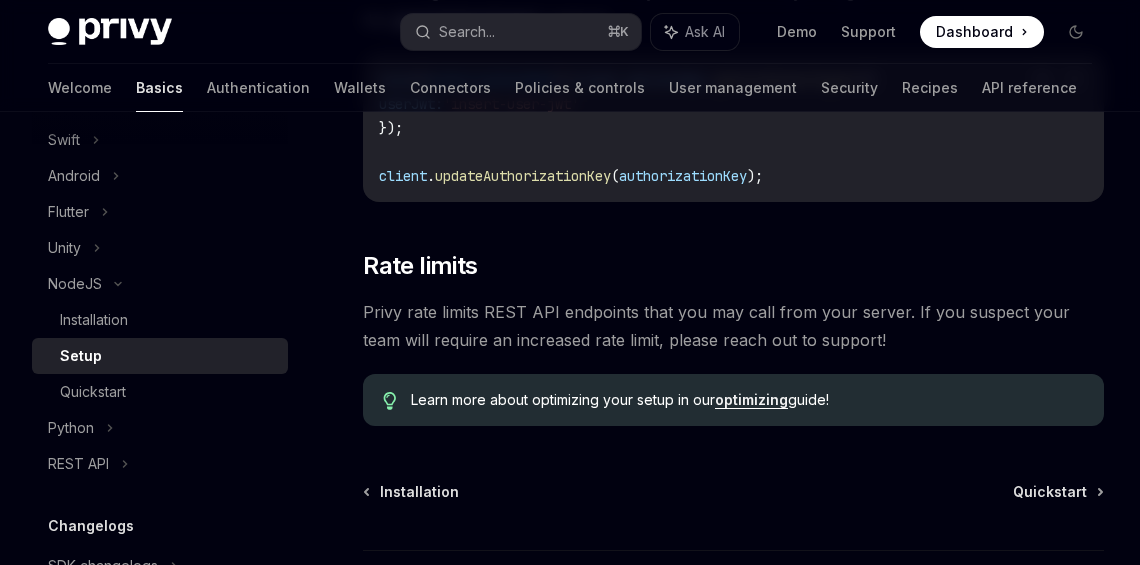 scroll, scrollTop: 1151, scrollLeft: 0, axis: vertical 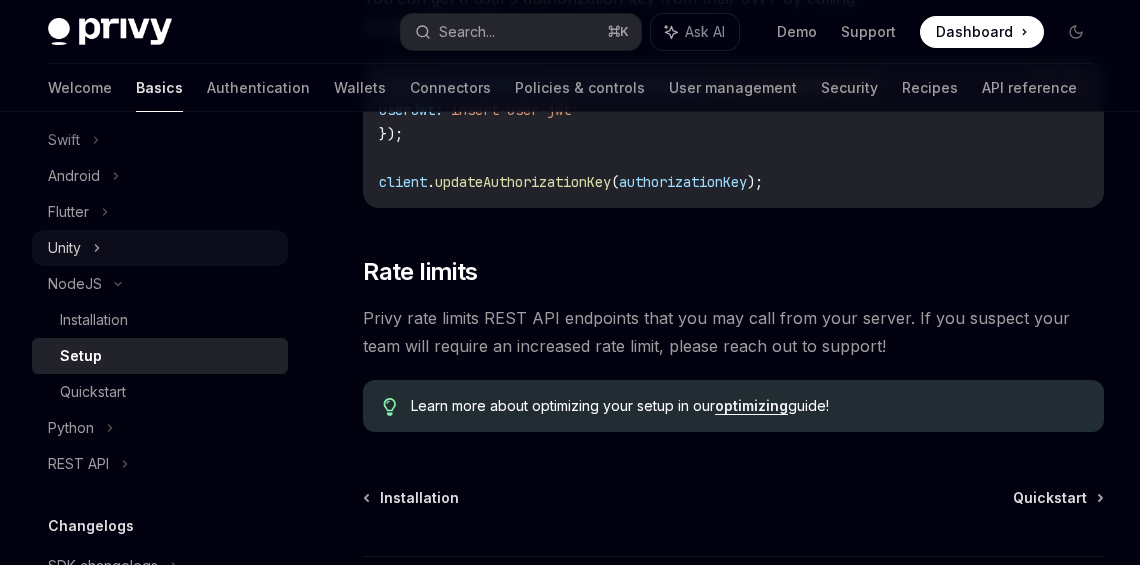 click on "Unity" at bounding box center (160, 248) 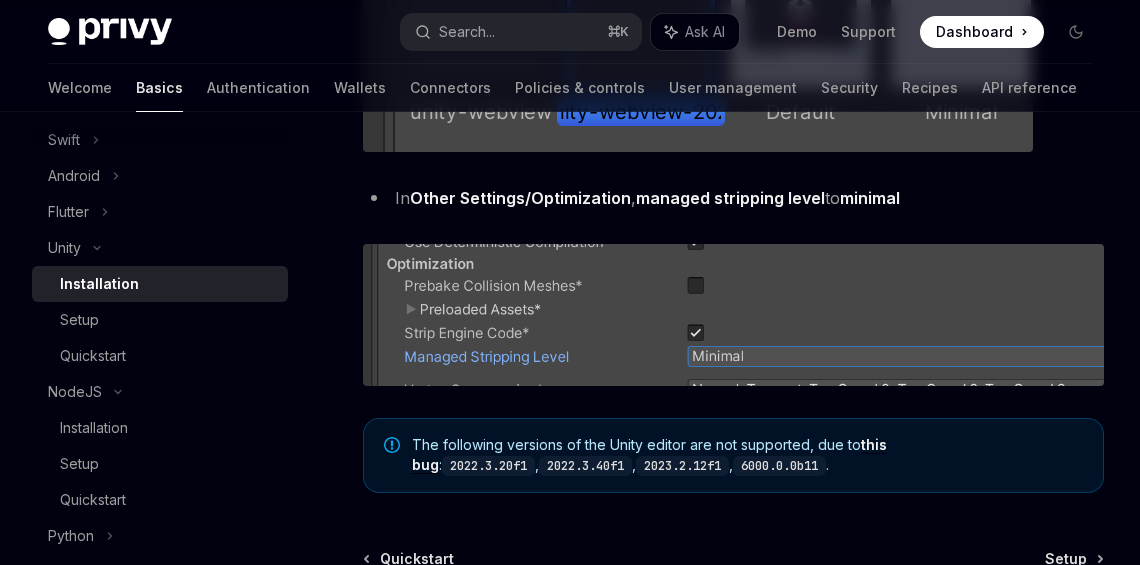 scroll, scrollTop: 2829, scrollLeft: 0, axis: vertical 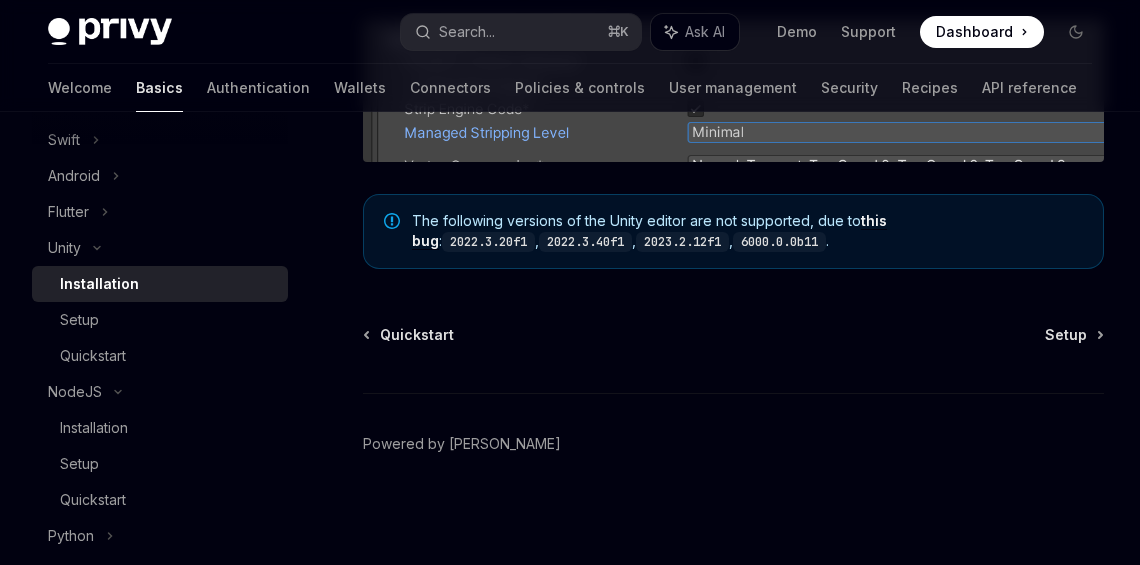 click on "Installation" at bounding box center [160, 284] 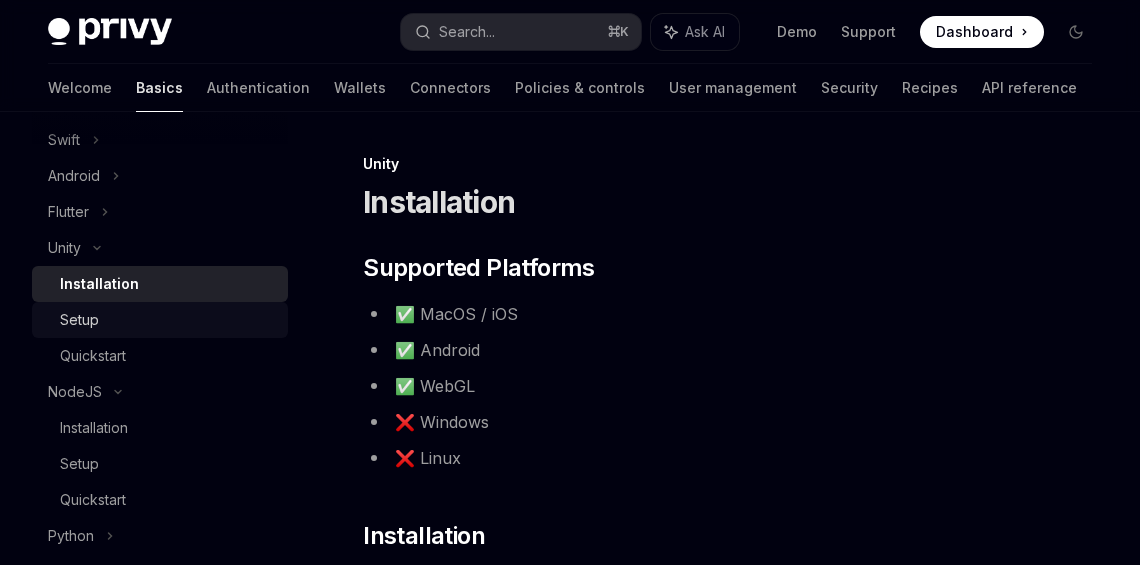 click on "Setup" at bounding box center (168, 320) 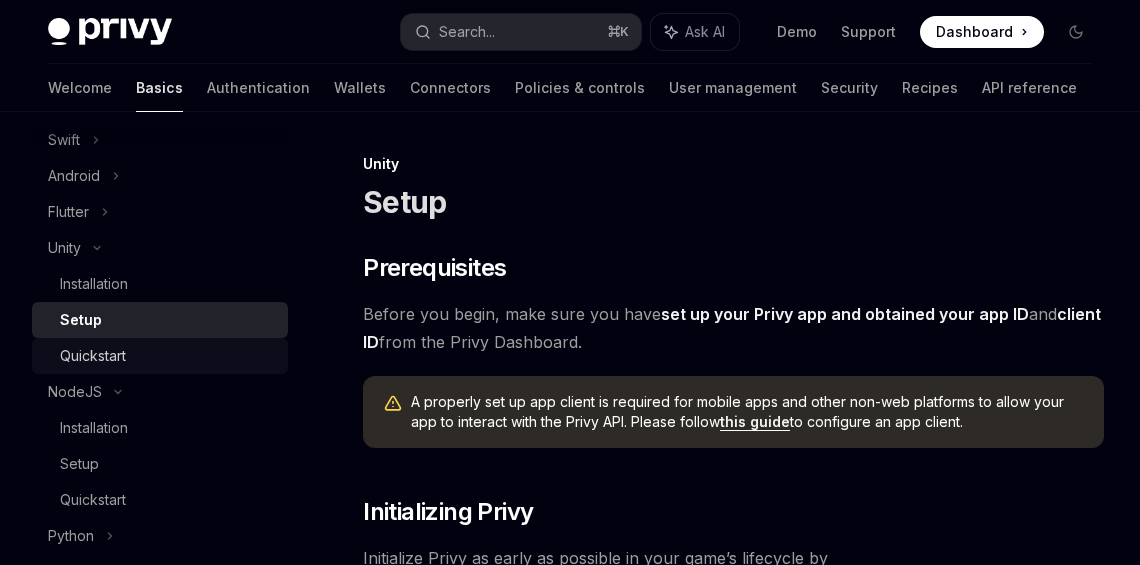 click on "Quickstart" at bounding box center [168, 356] 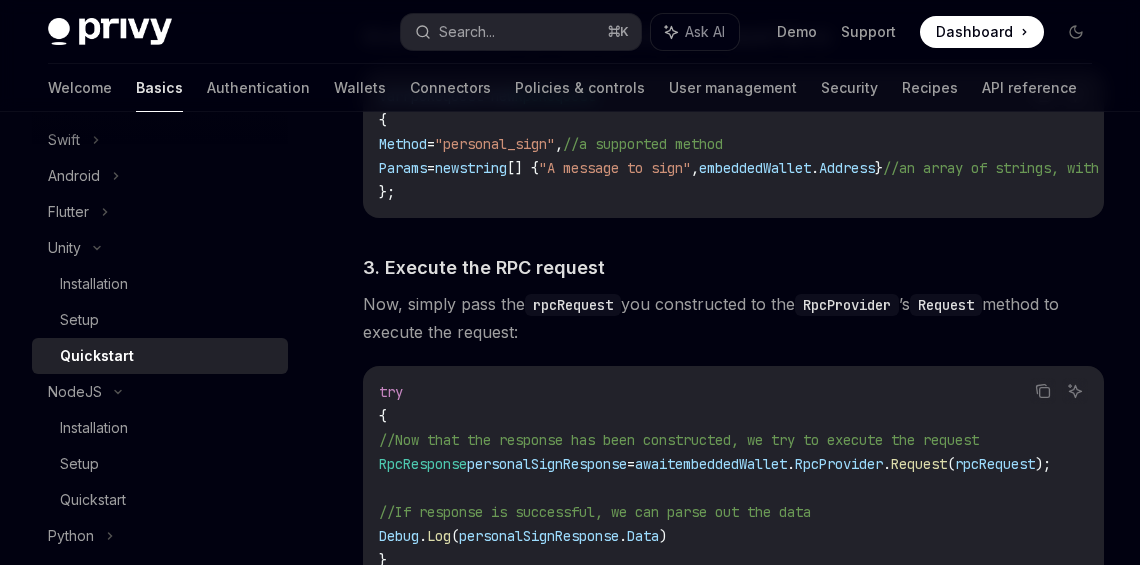 scroll, scrollTop: 3737, scrollLeft: 0, axis: vertical 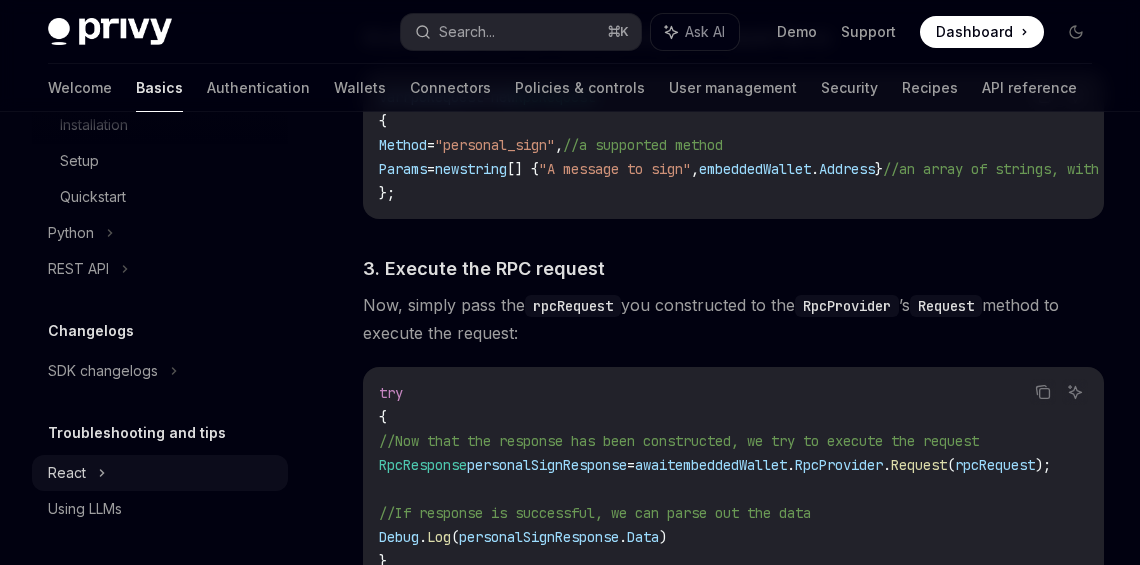 click on "React" at bounding box center (160, -379) 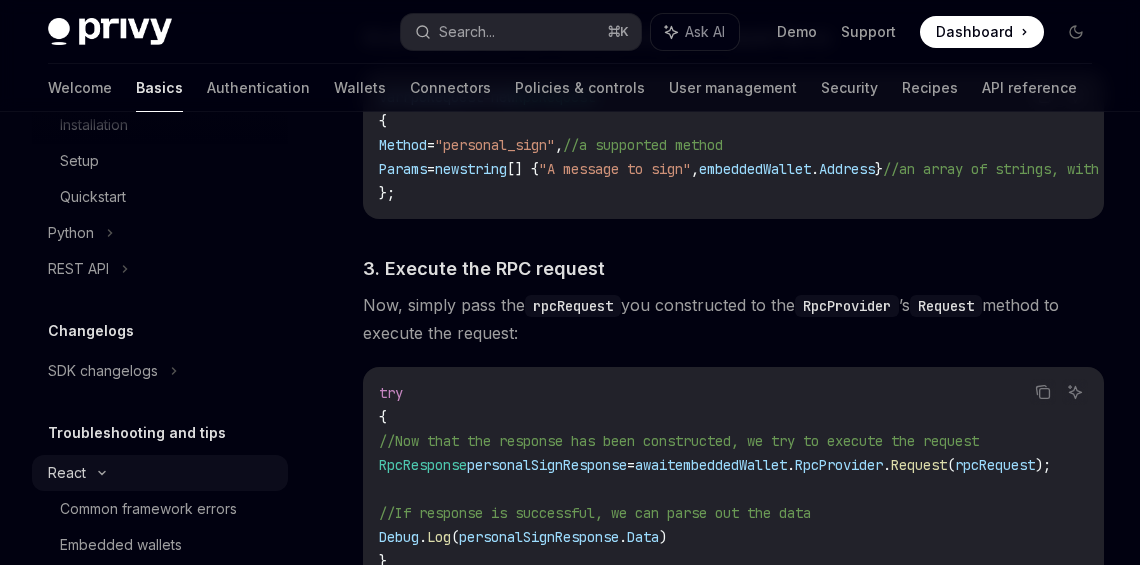 scroll, scrollTop: 0, scrollLeft: 0, axis: both 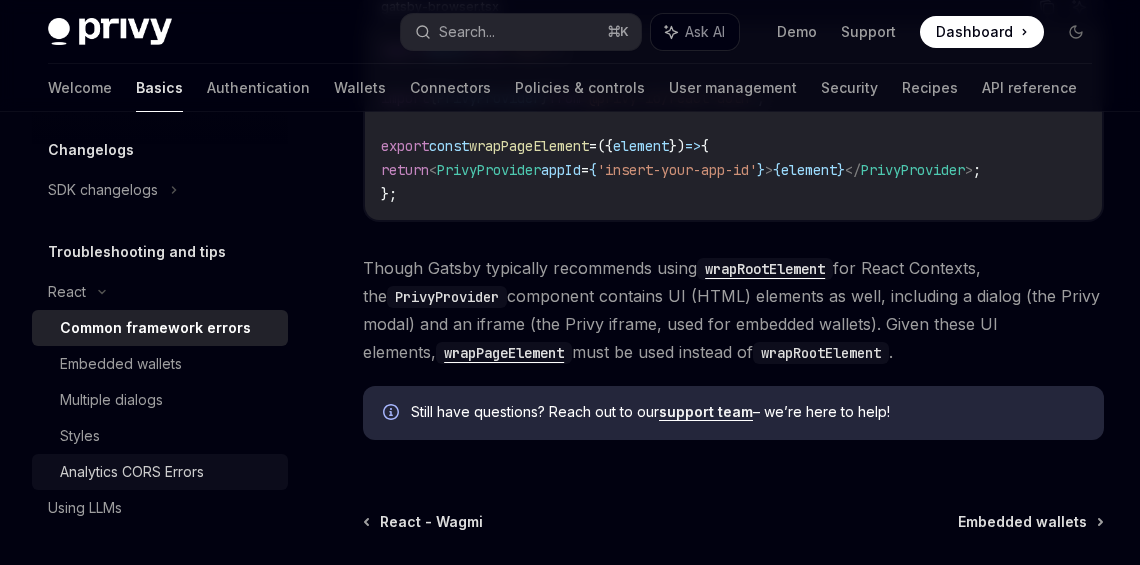 click on "Analytics CORS Errors" at bounding box center (132, 472) 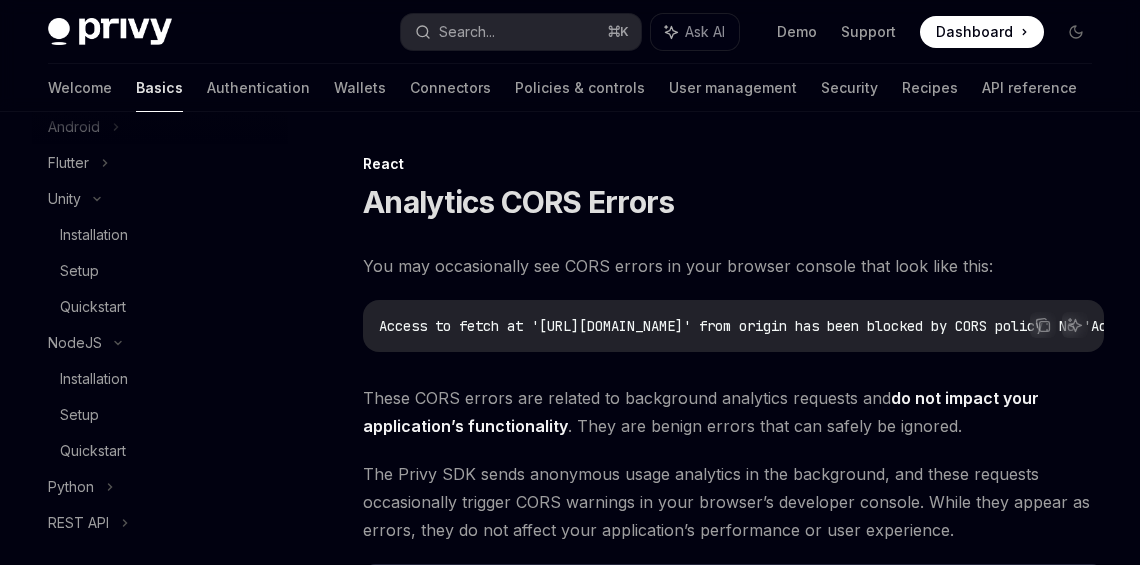 scroll, scrollTop: 535, scrollLeft: 0, axis: vertical 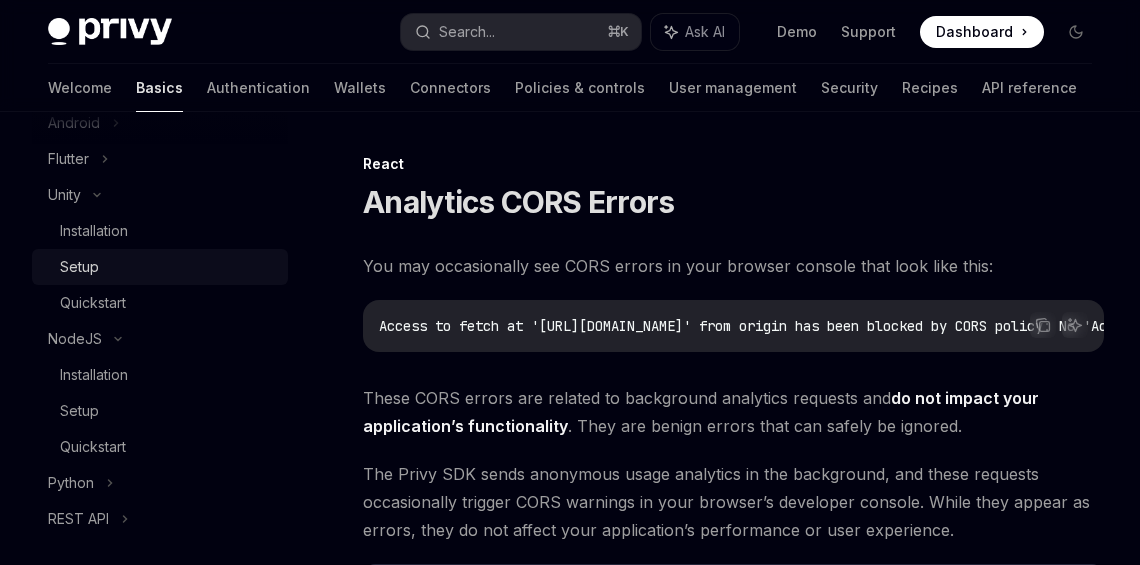 click on "Setup" at bounding box center [168, 267] 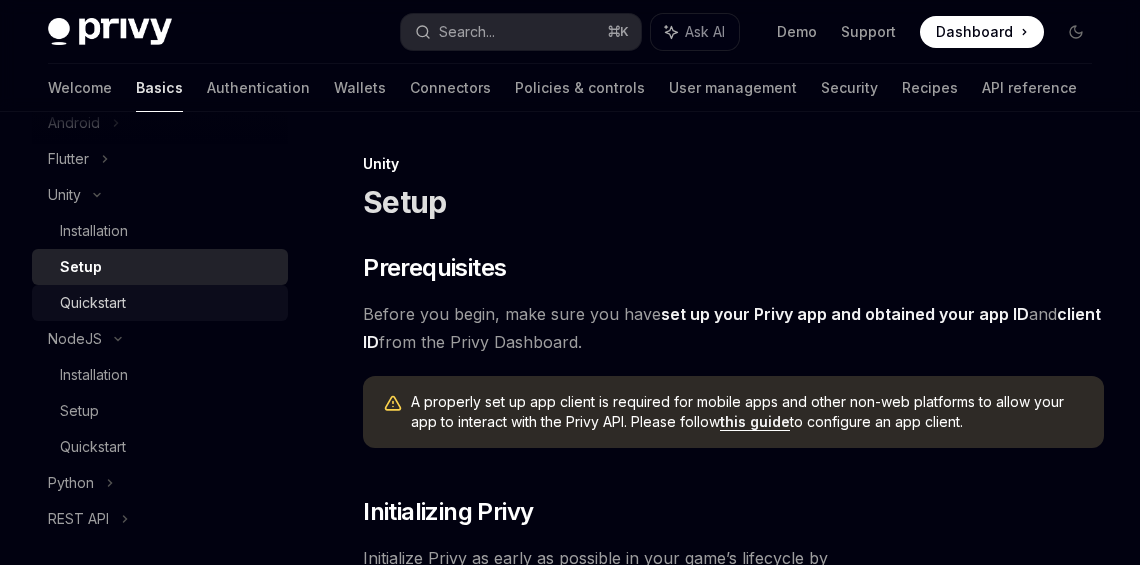 click on "Quickstart" at bounding box center (168, 303) 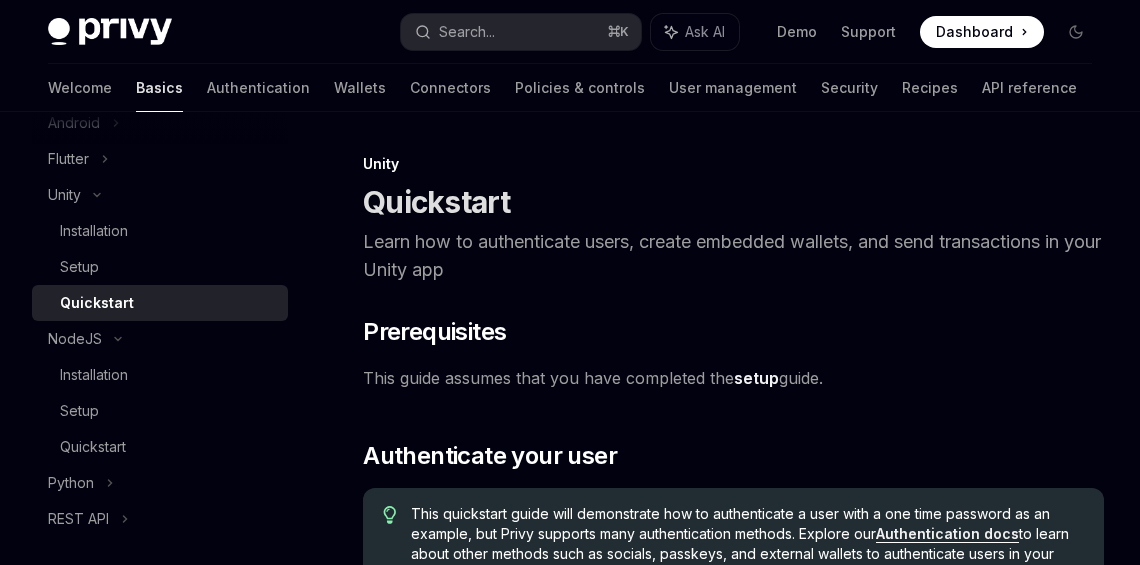 type on "*" 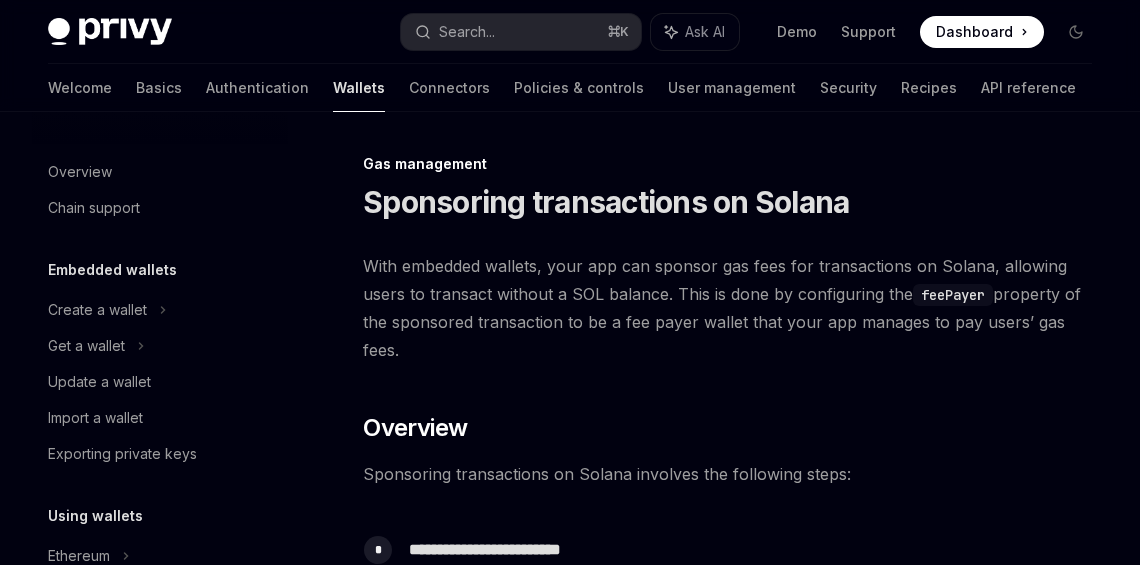 scroll, scrollTop: 285, scrollLeft: 0, axis: vertical 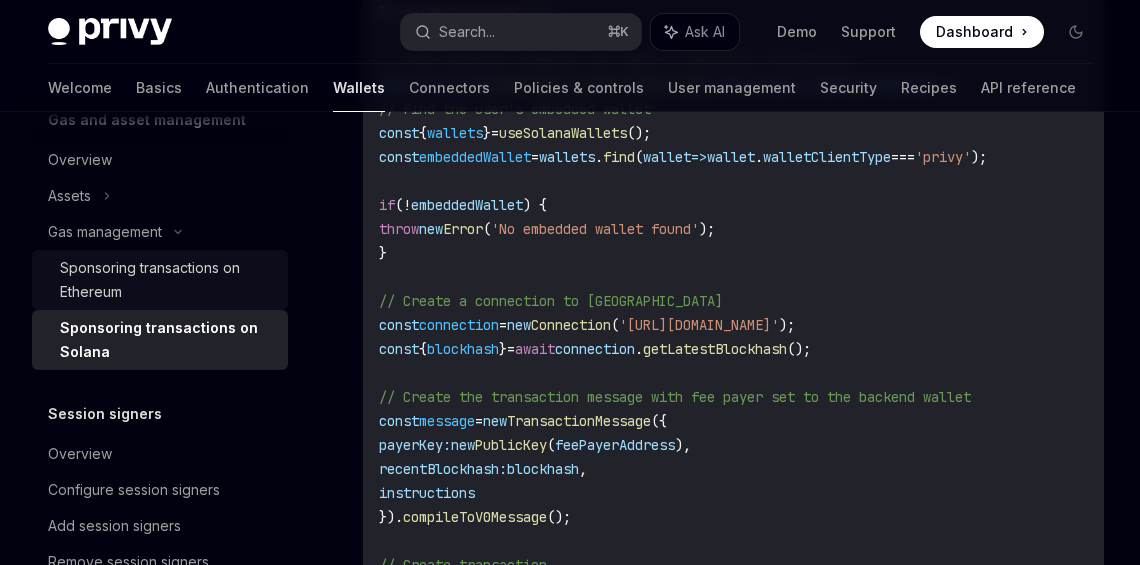 click on "Sponsoring transactions on Ethereum" at bounding box center [168, 280] 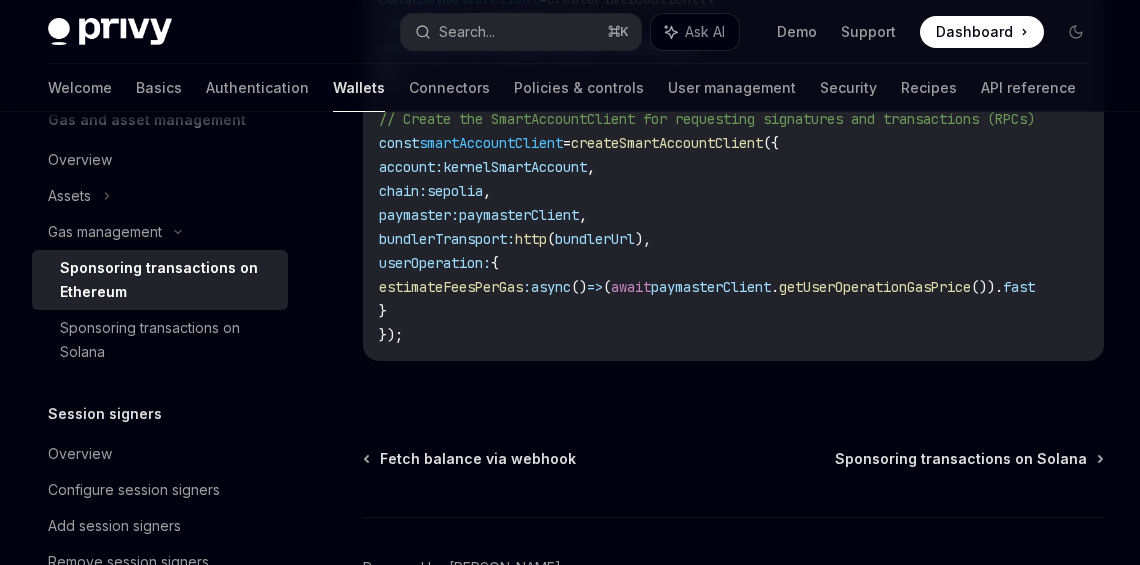 scroll, scrollTop: 2769, scrollLeft: 0, axis: vertical 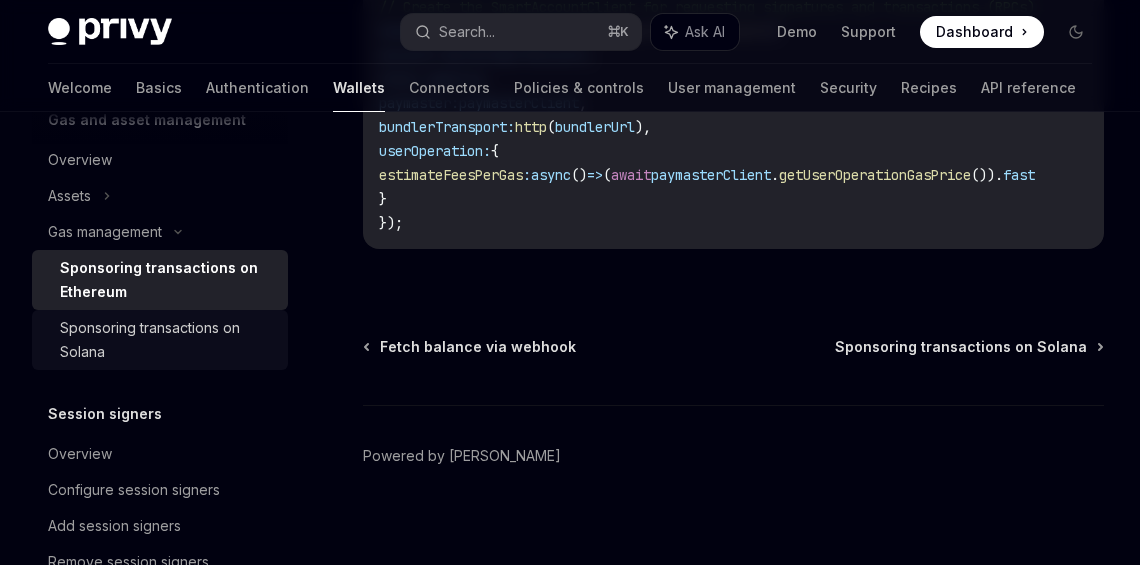 click on "Sponsoring transactions on Solana" at bounding box center (168, 340) 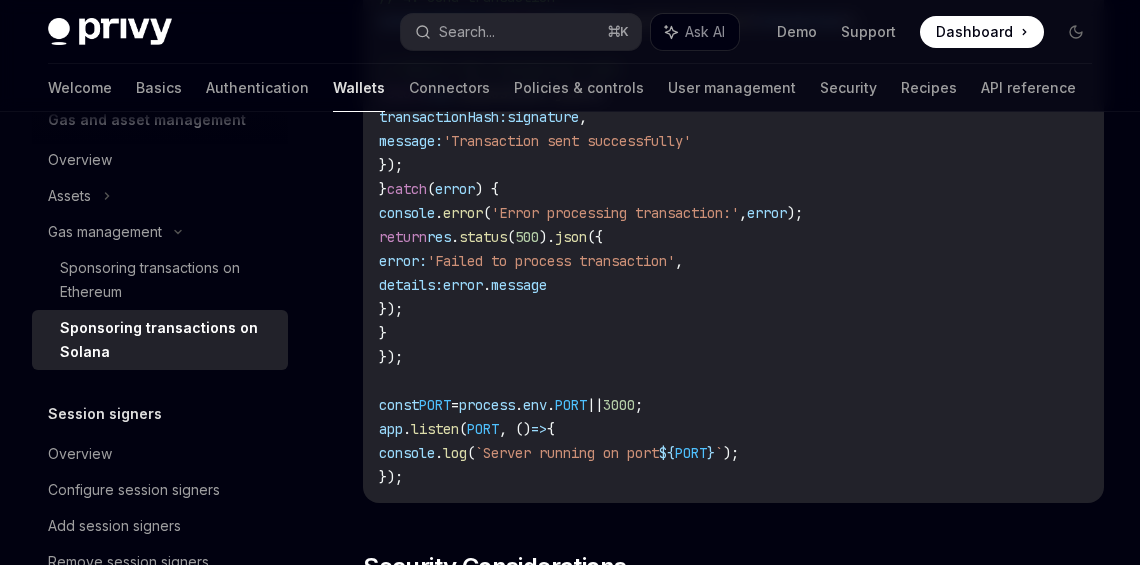 scroll, scrollTop: 5345, scrollLeft: 0, axis: vertical 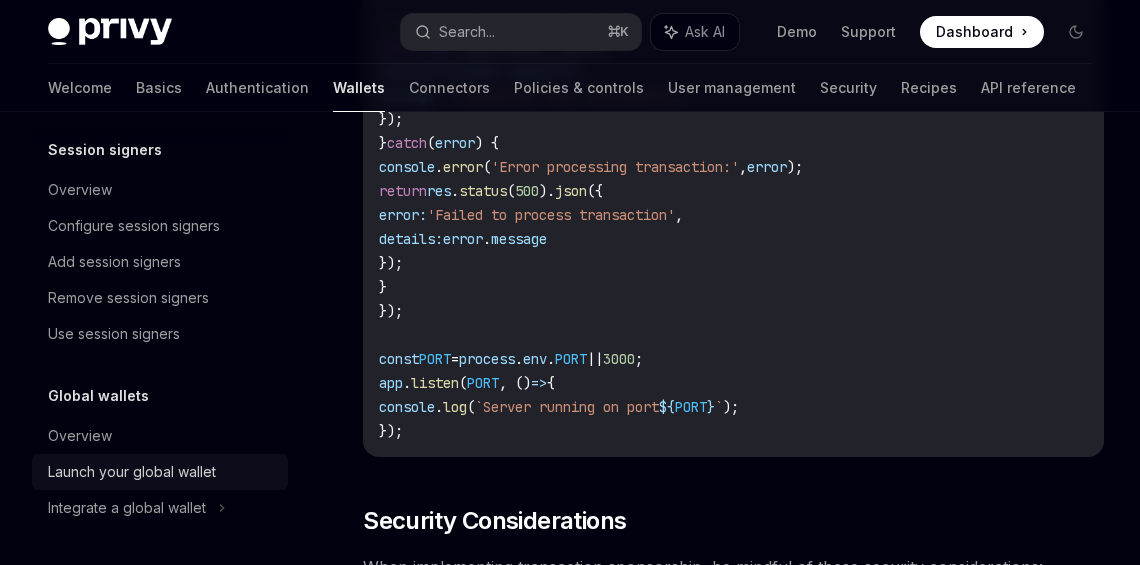 click on "Launch your global wallet" at bounding box center (132, 472) 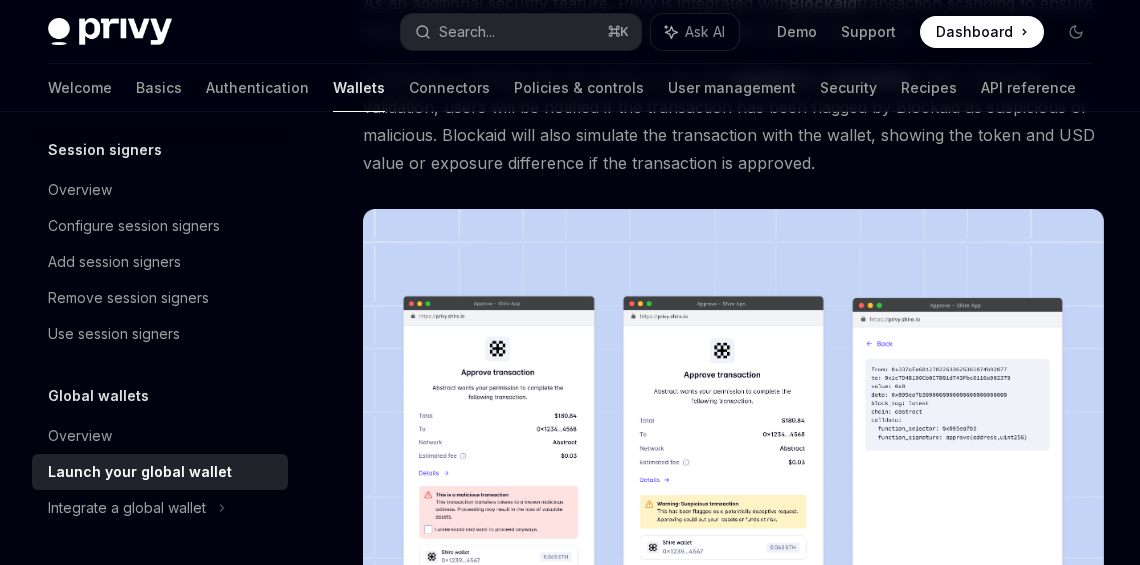 scroll, scrollTop: 1005, scrollLeft: 0, axis: vertical 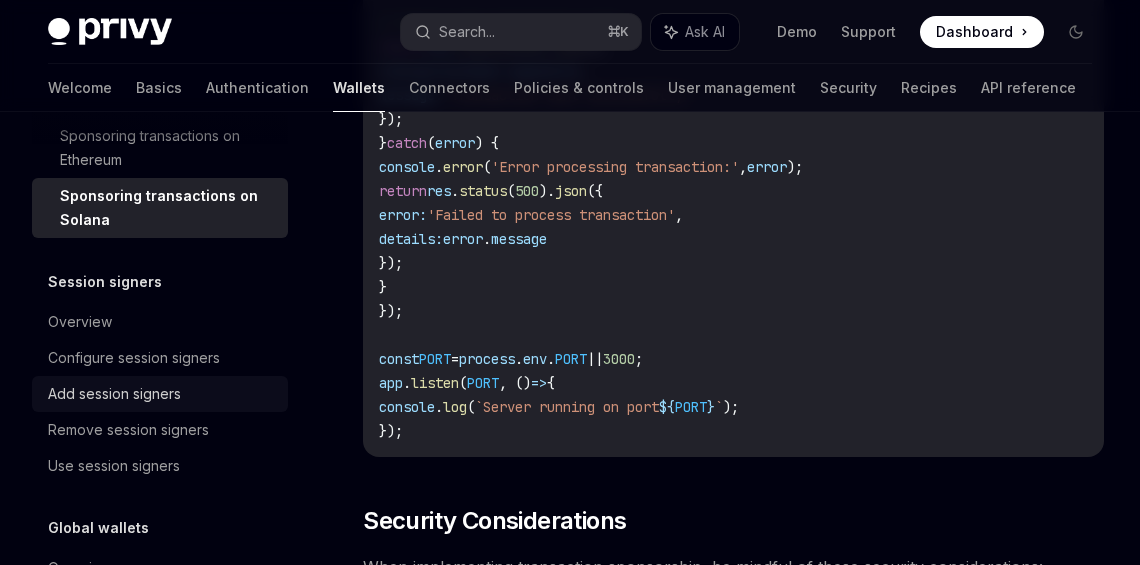 click on "Add session signers" at bounding box center [162, 394] 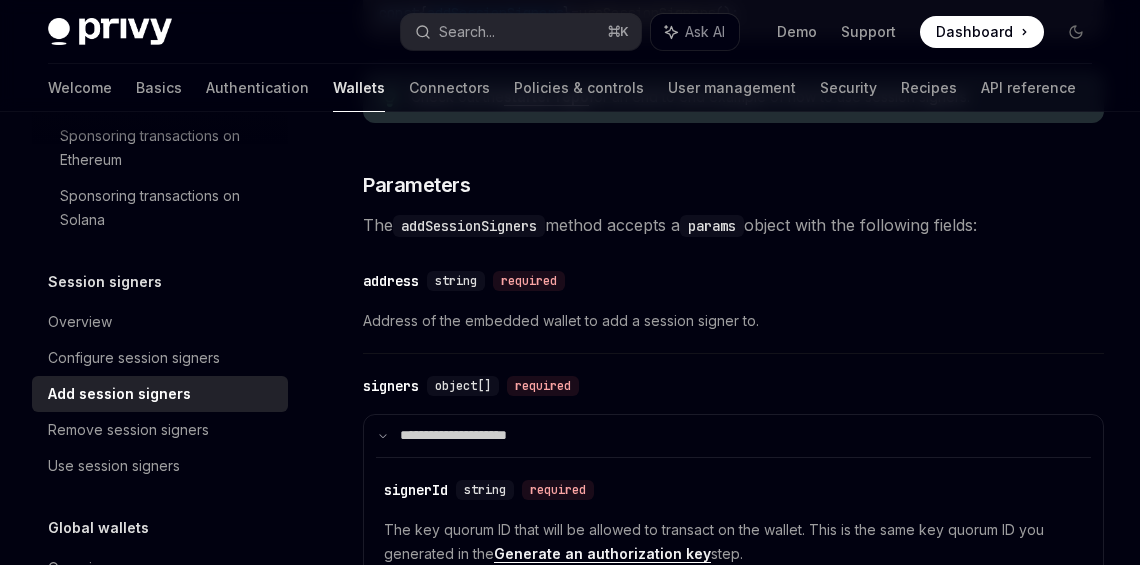scroll, scrollTop: 736, scrollLeft: 0, axis: vertical 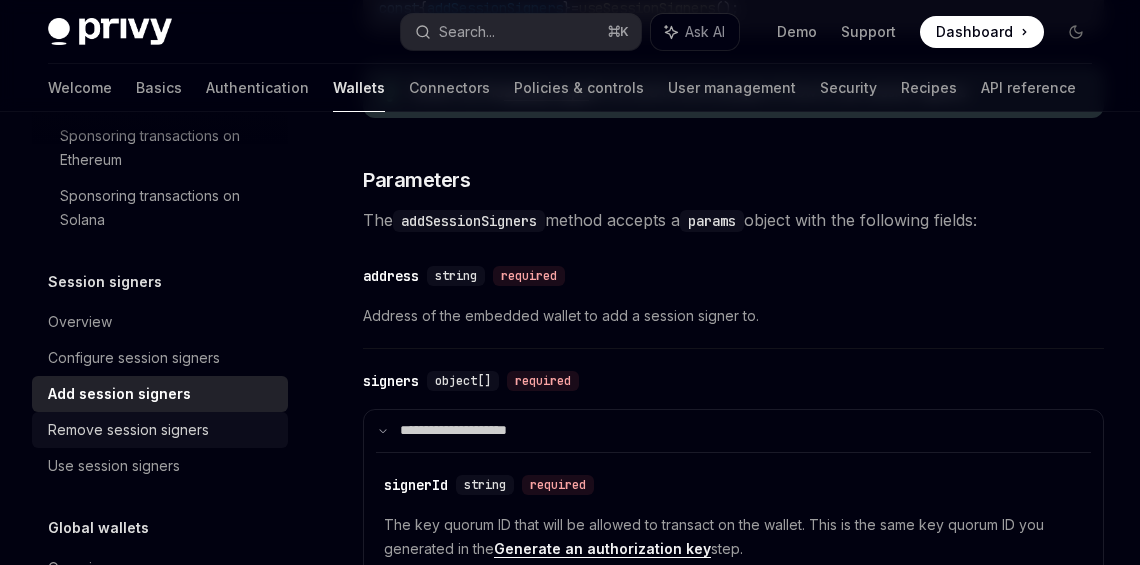 click on "Remove session signers" at bounding box center [162, 430] 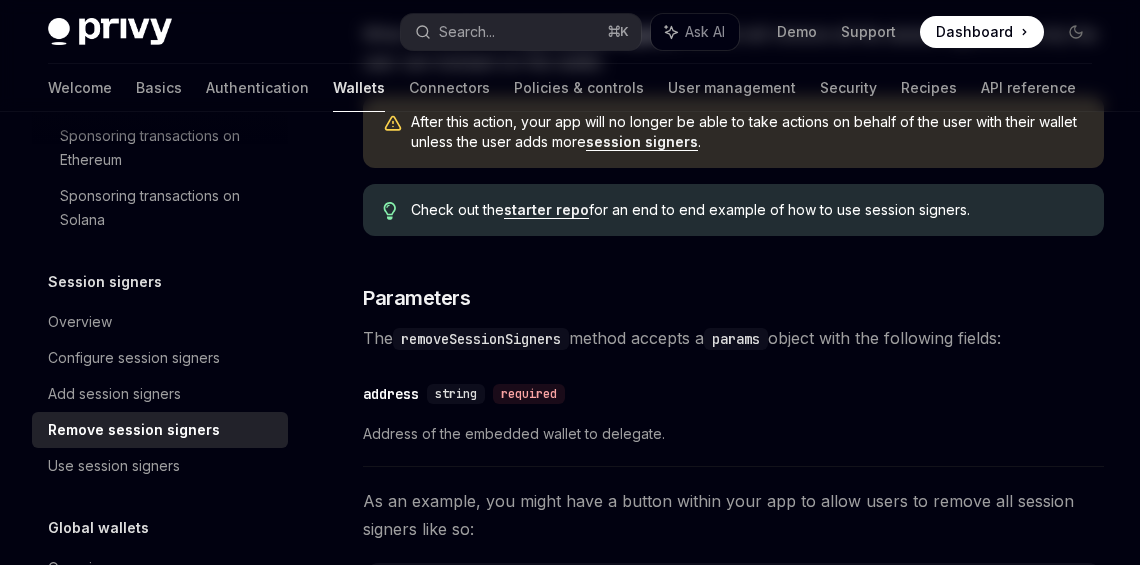 scroll, scrollTop: 0, scrollLeft: 0, axis: both 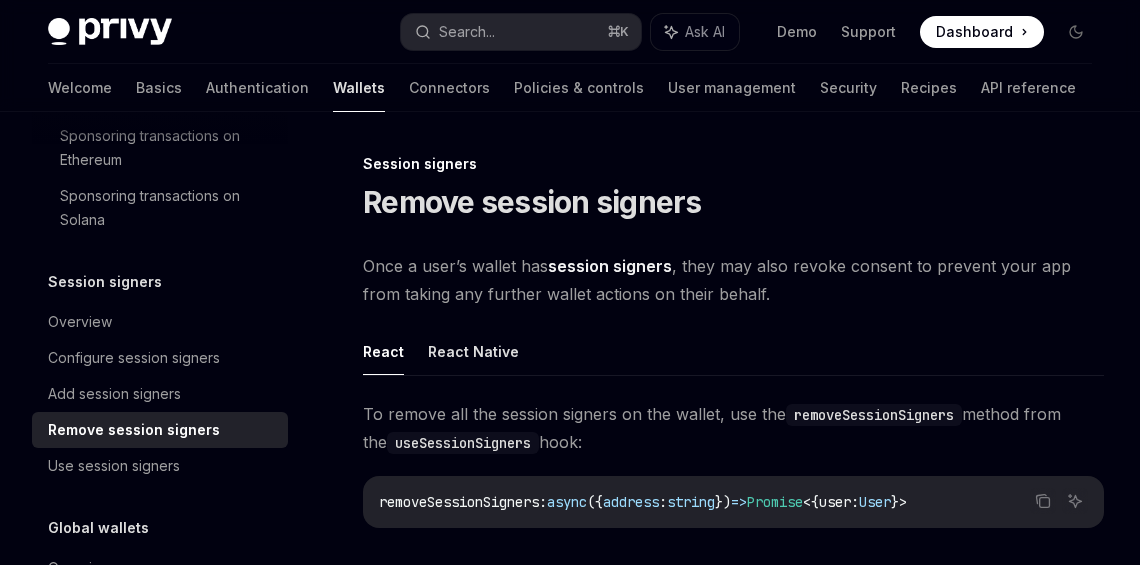 click on "Welcome Basics Authentication Wallets Connectors Policies & controls User management Security Recipes API reference" at bounding box center (562, 88) 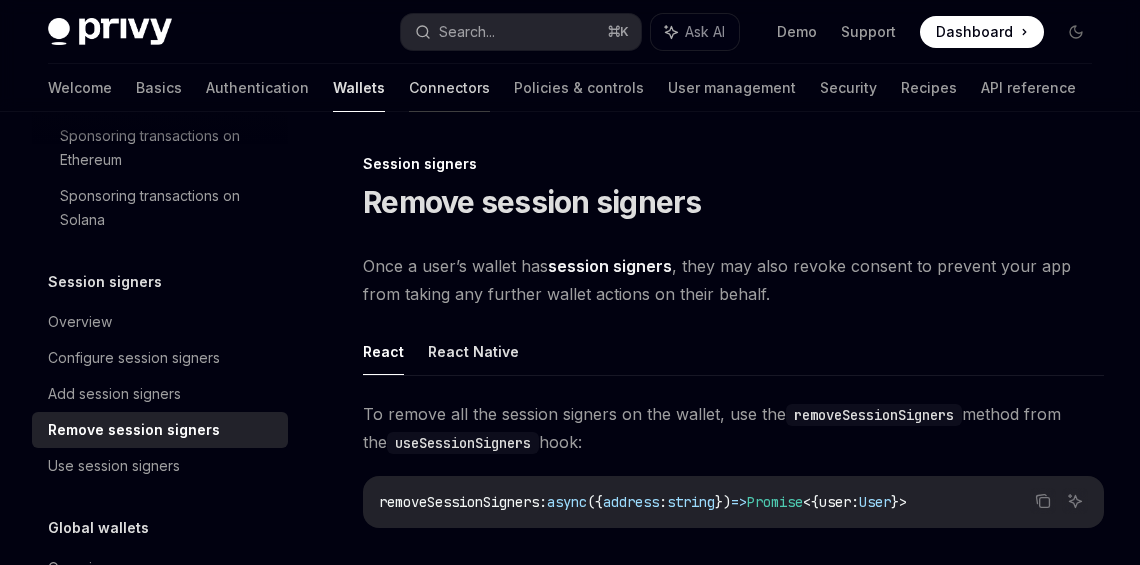 click on "Connectors" at bounding box center (449, 88) 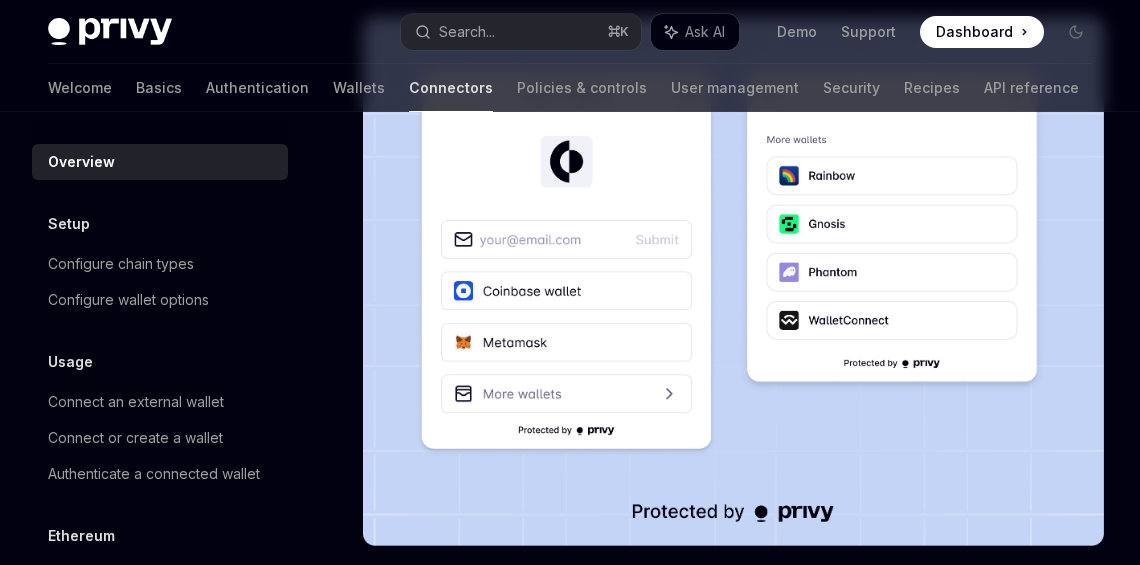 scroll, scrollTop: 731, scrollLeft: 0, axis: vertical 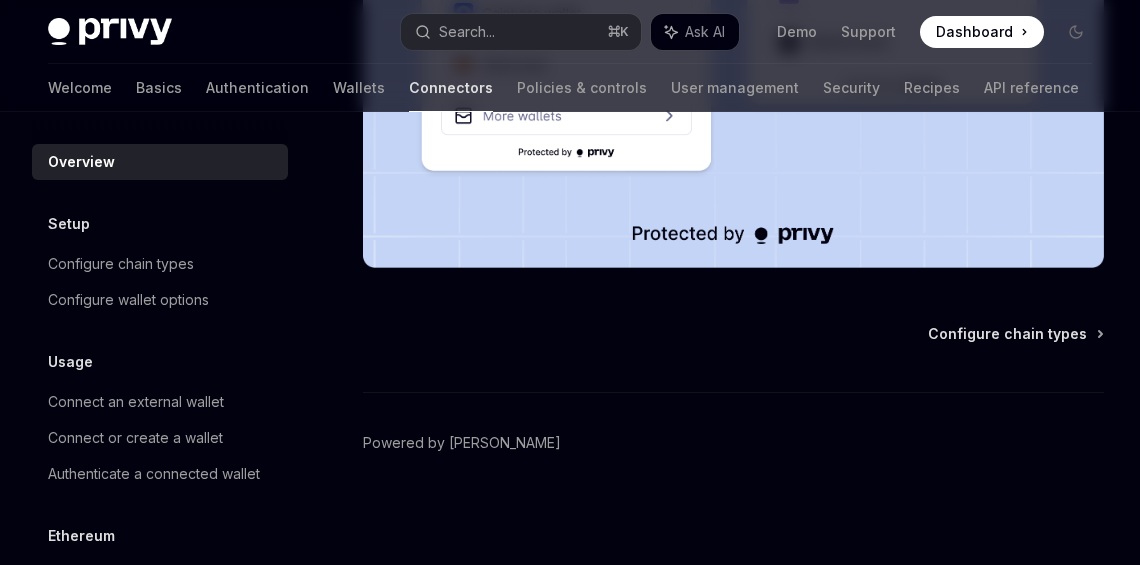 type on "*" 